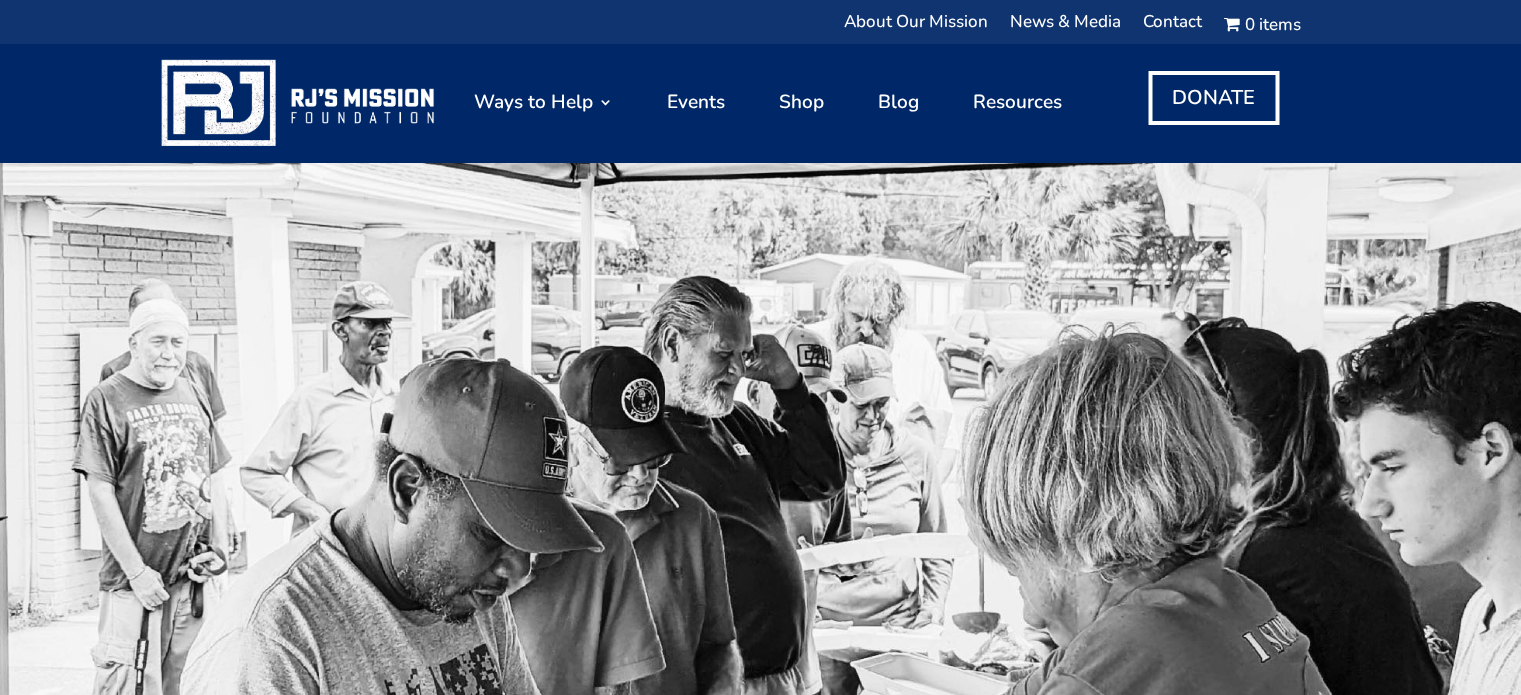 scroll, scrollTop: 0, scrollLeft: 0, axis: both 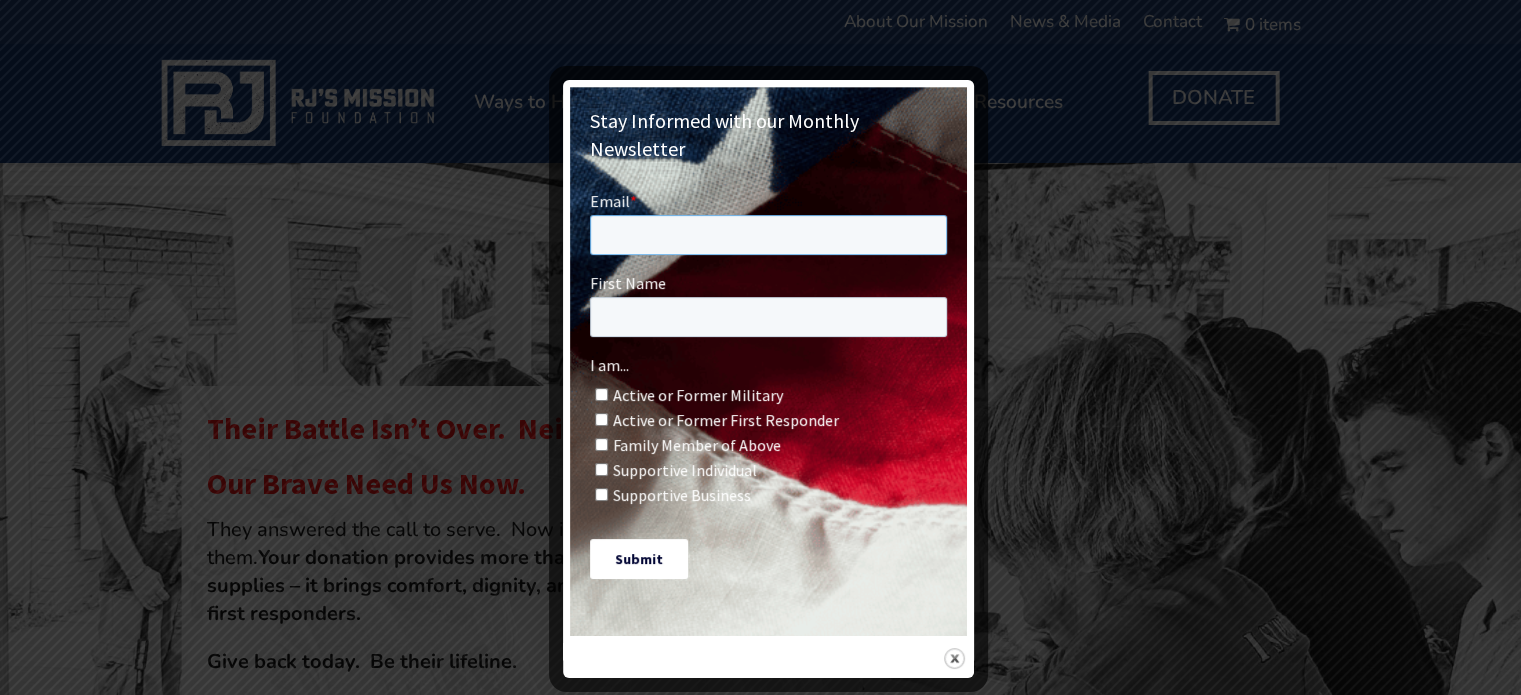 click on "Email *" at bounding box center (767, 234) 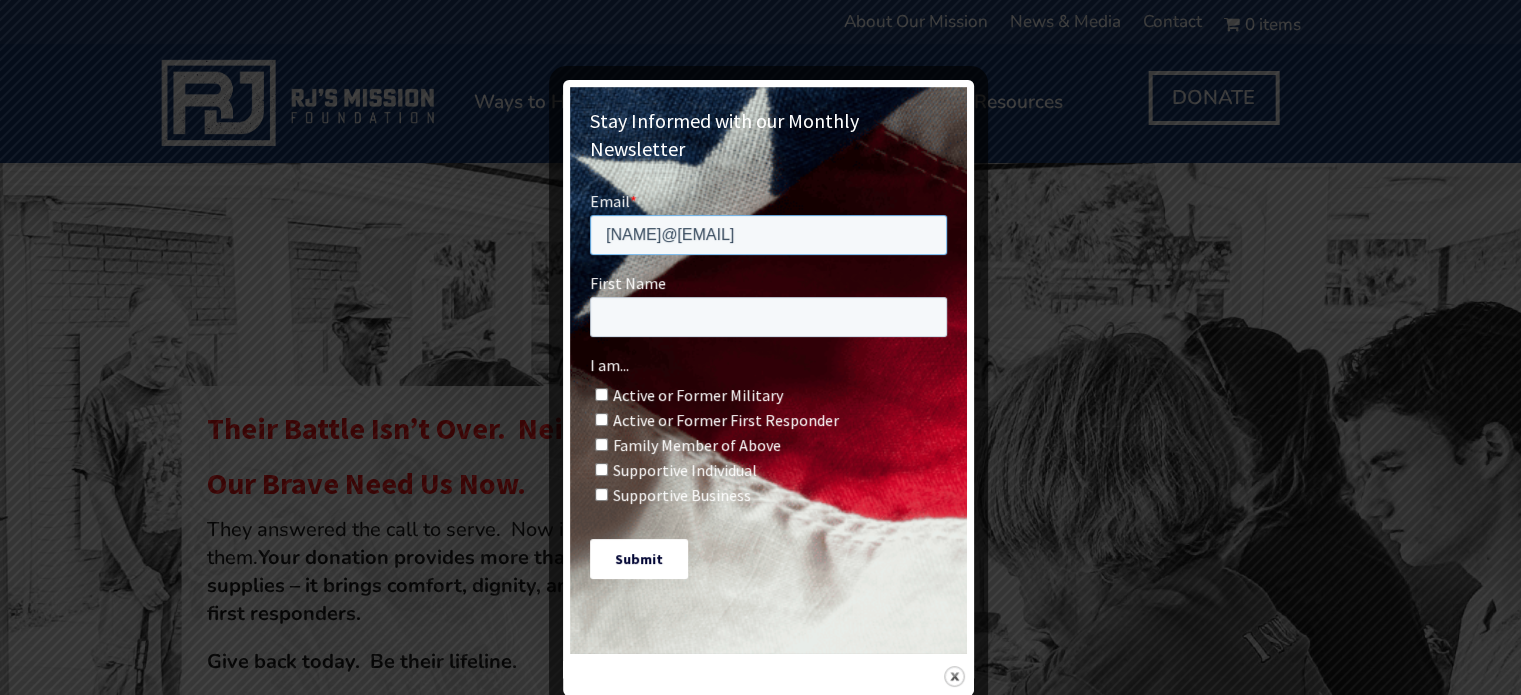 type on "jparsons@prn-staffers.com" 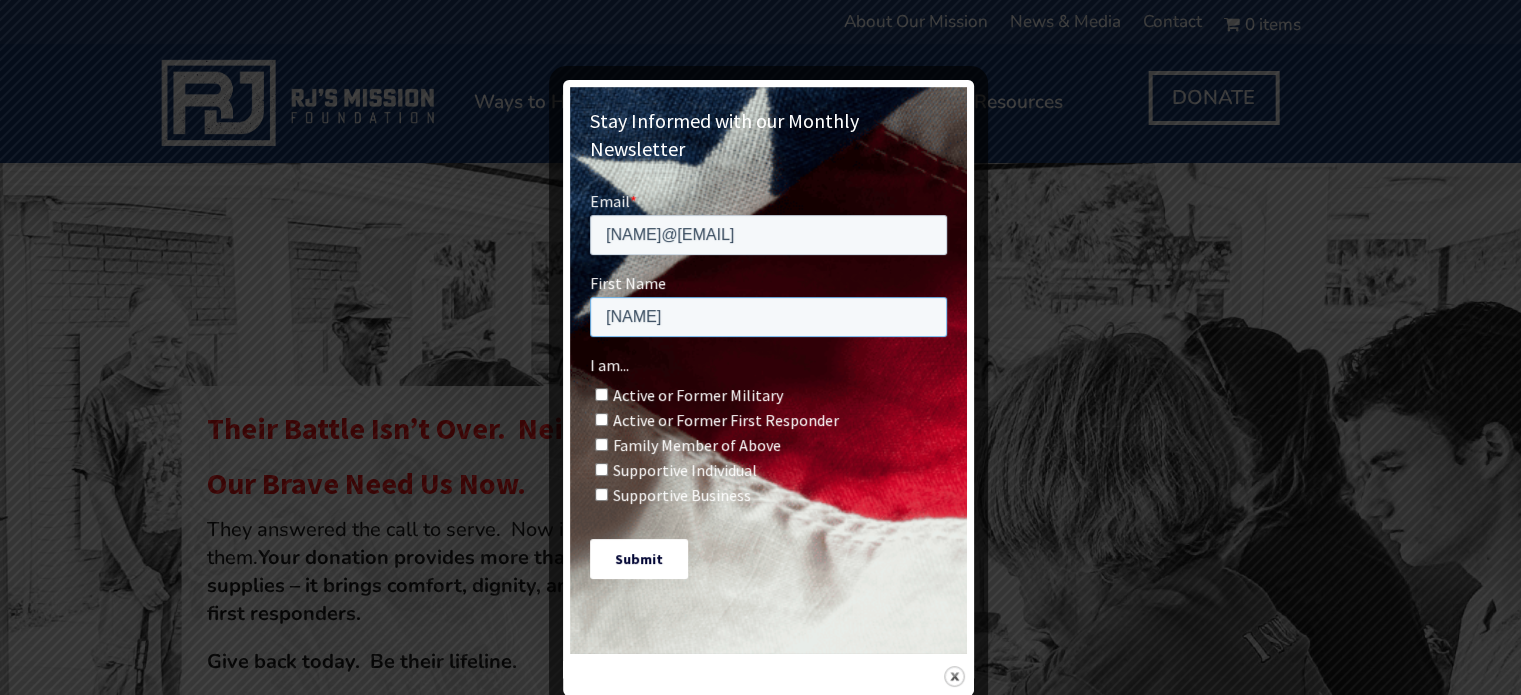 type on "Jennifer" 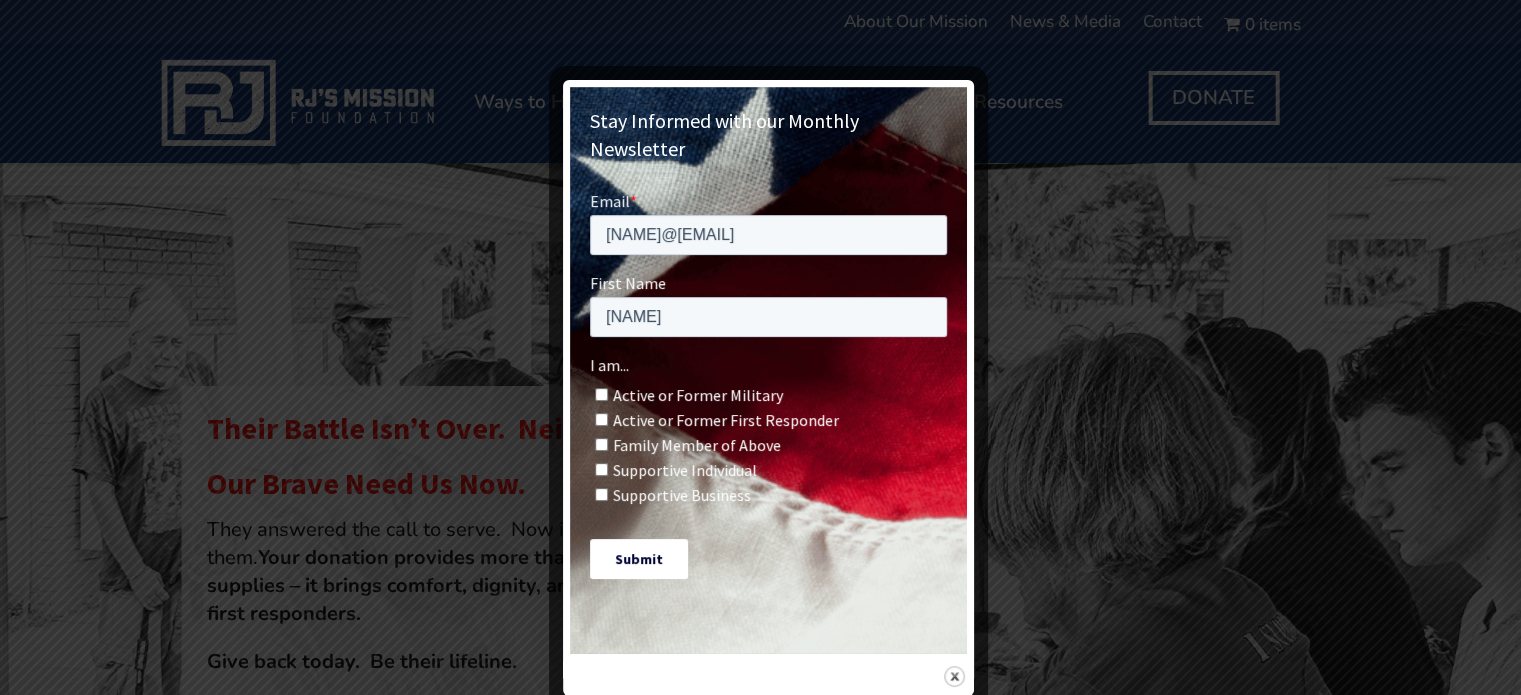 click on "Supportive Business" at bounding box center [600, 493] 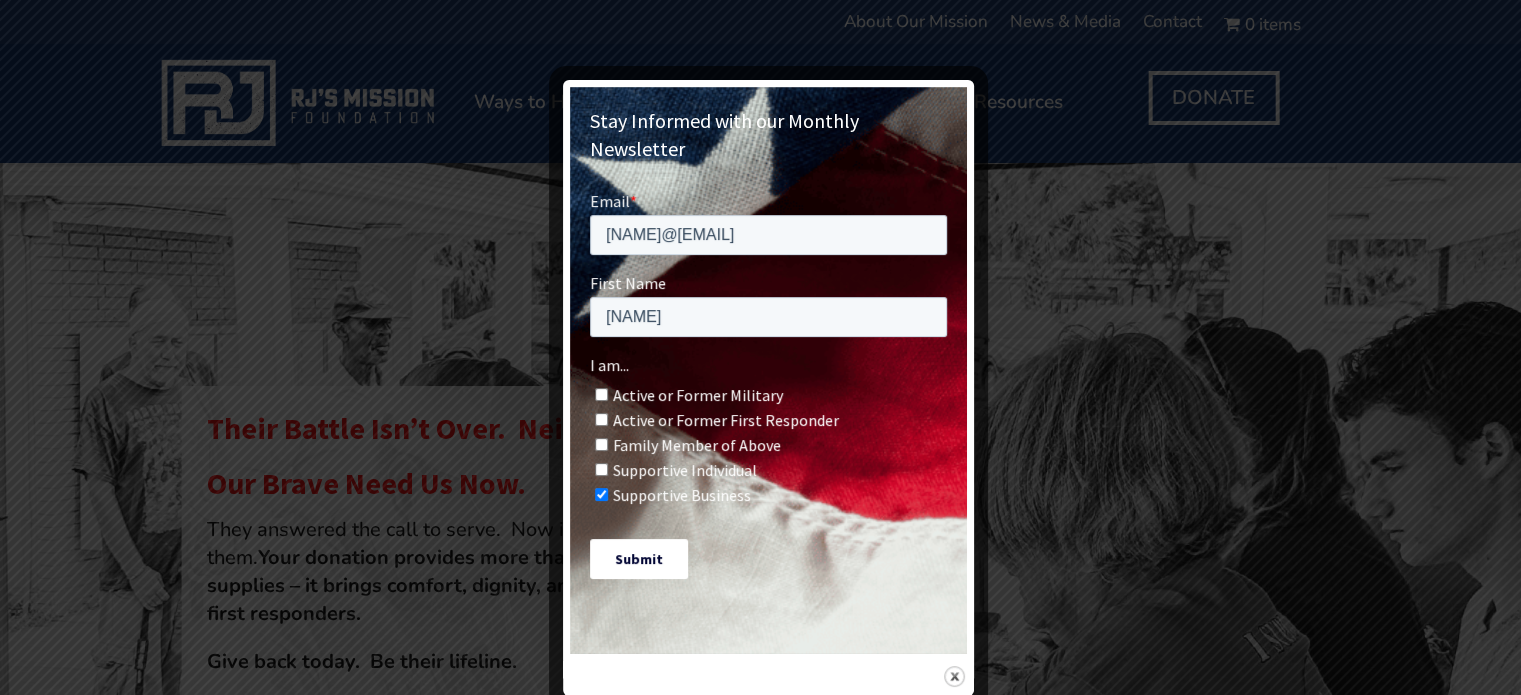 checkbox on "true" 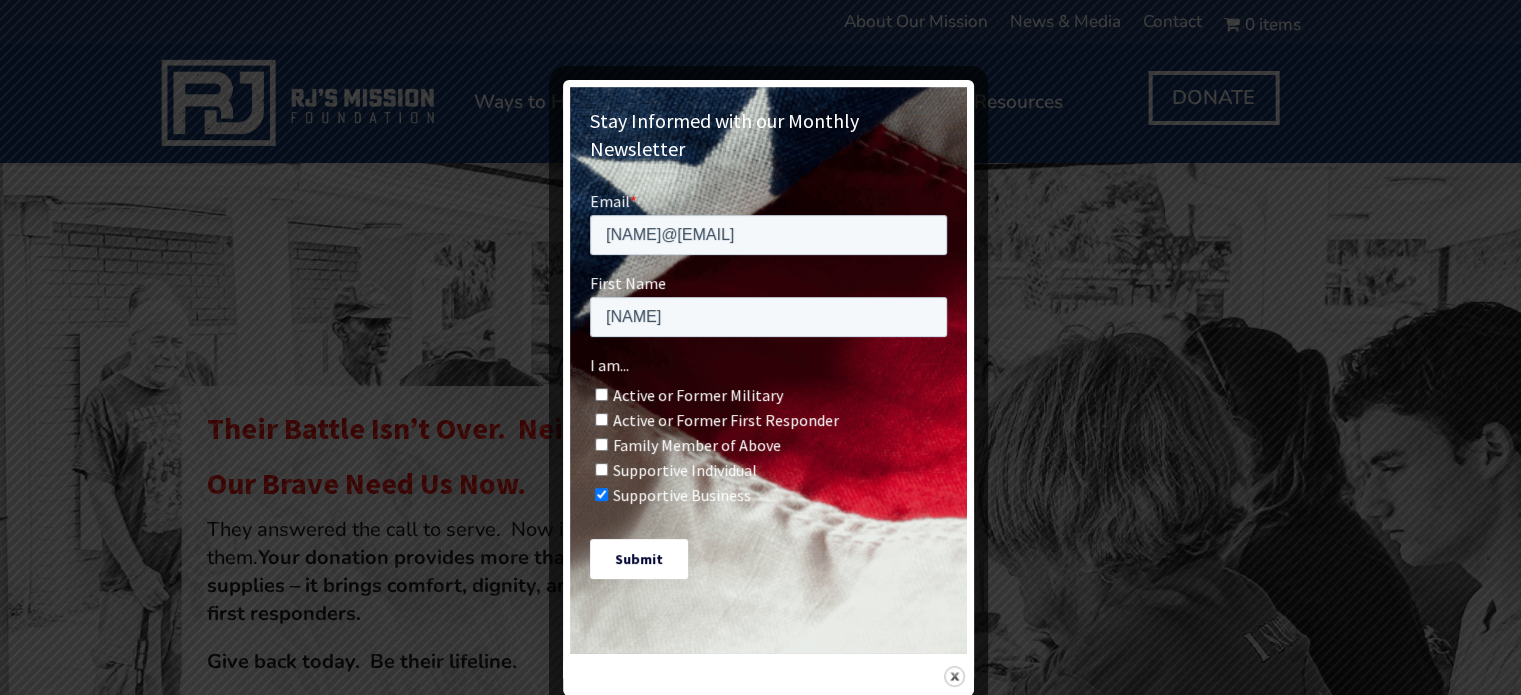 click on "Supportive Individual" at bounding box center (600, 468) 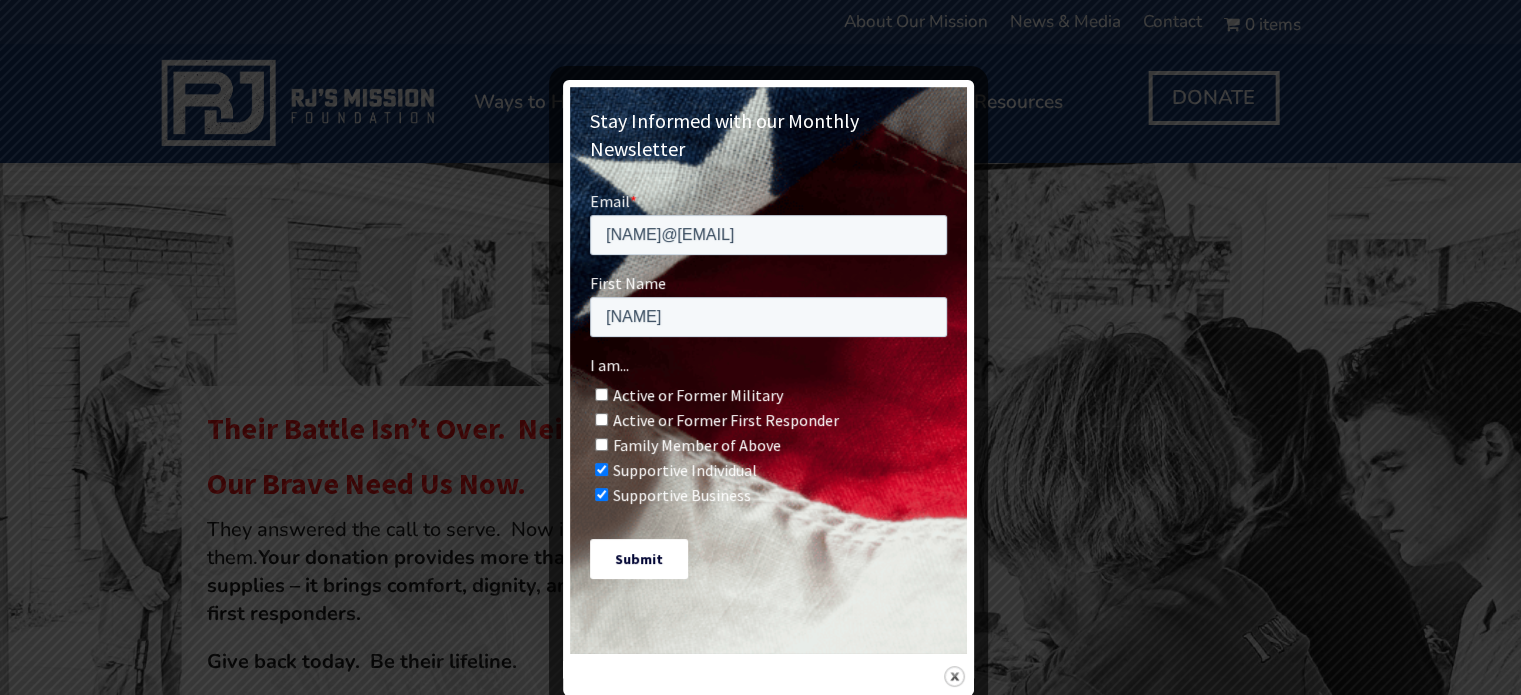 click on "Submit" at bounding box center (638, 558) 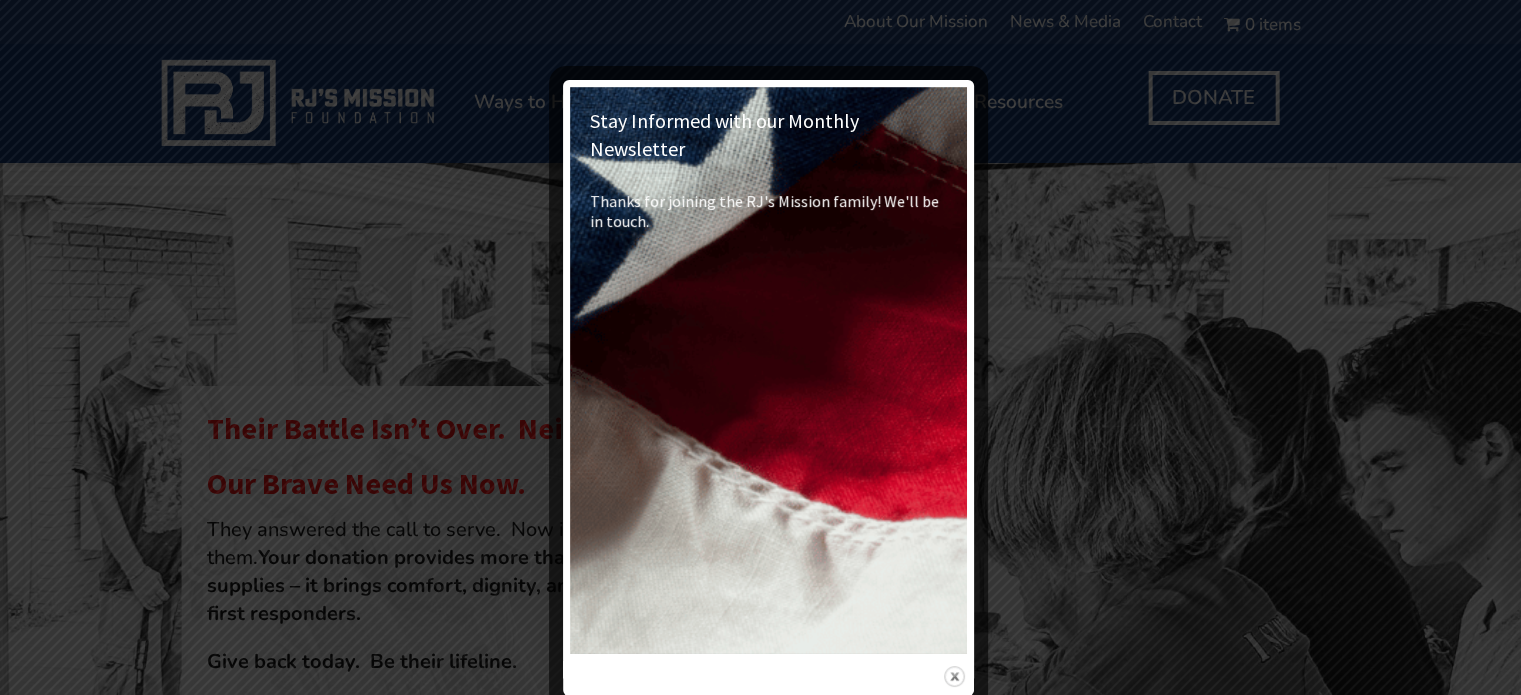 click at bounding box center [954, 676] 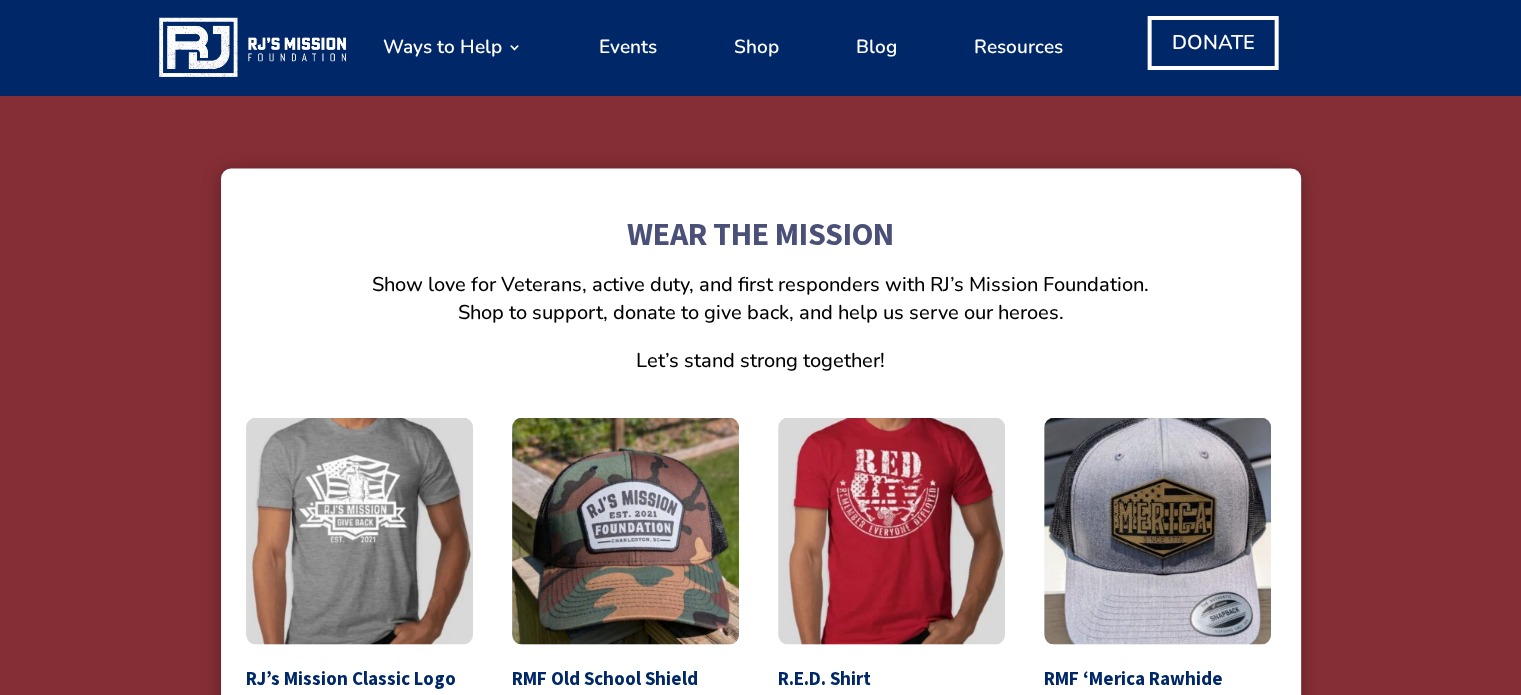 scroll, scrollTop: 3932, scrollLeft: 0, axis: vertical 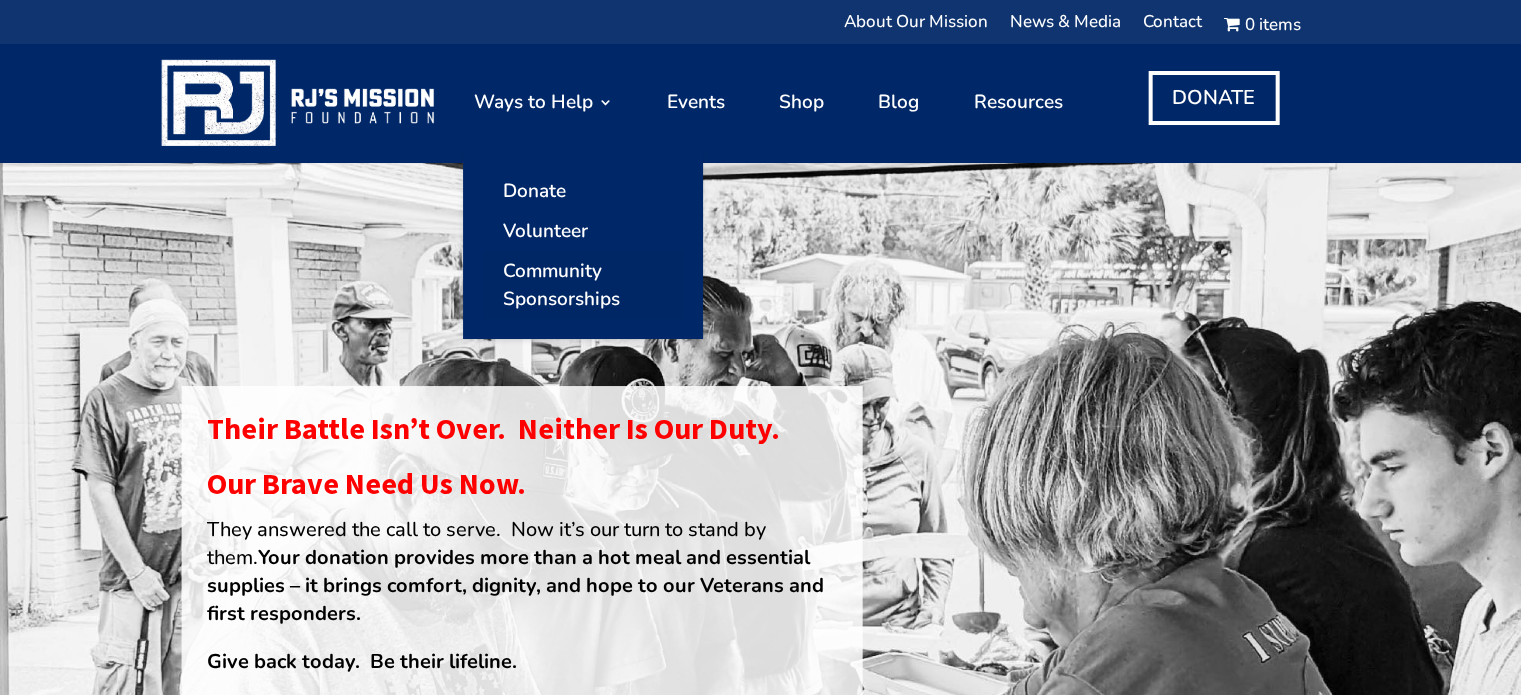 click on "Community Sponsorships" at bounding box center [583, 285] 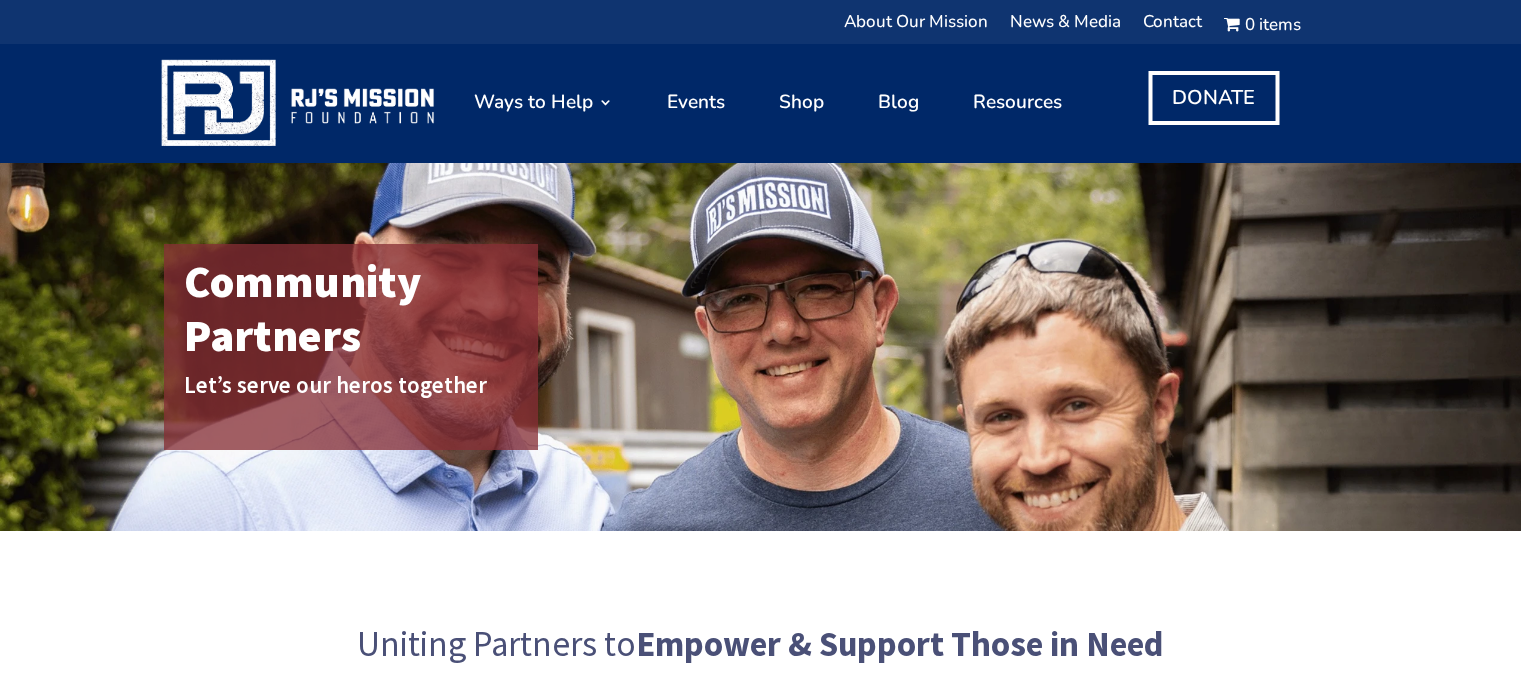 scroll, scrollTop: 0, scrollLeft: 0, axis: both 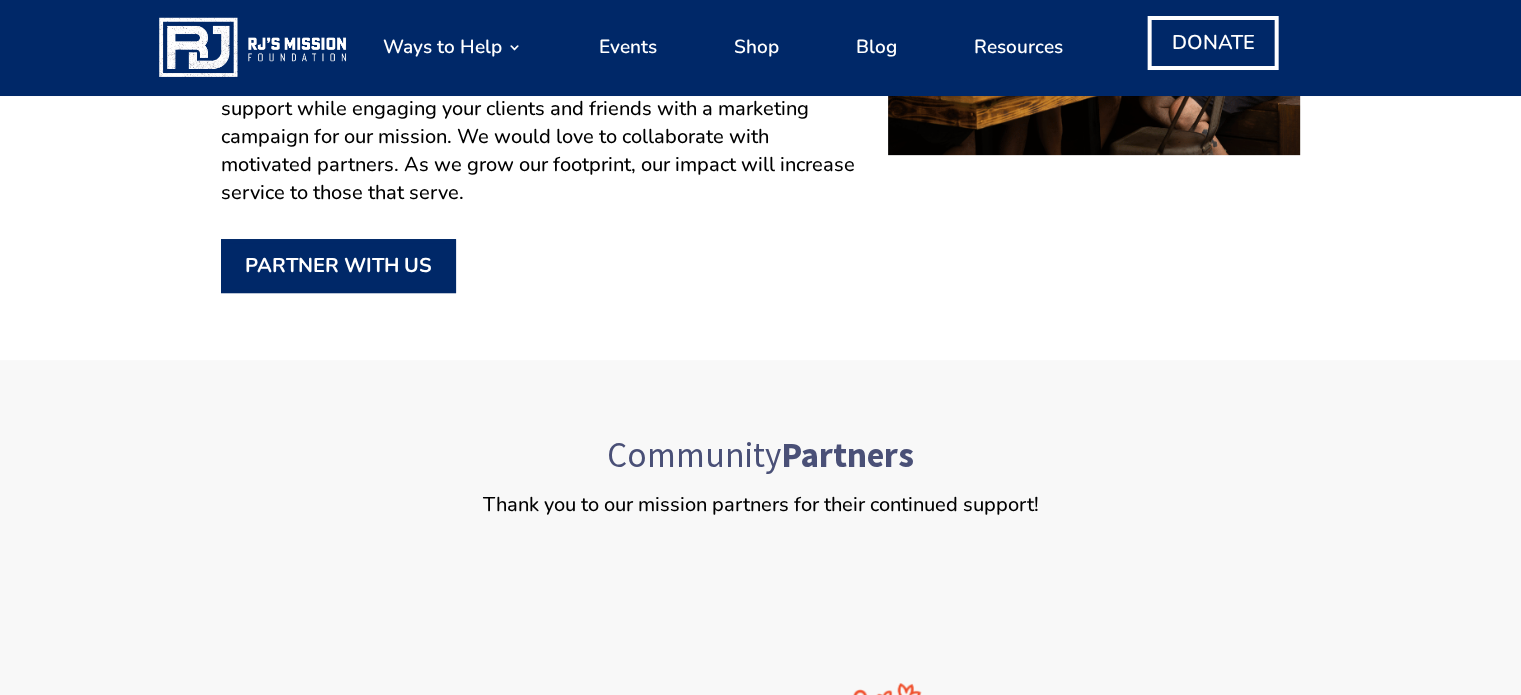 click on "Partner With Us" at bounding box center (338, 266) 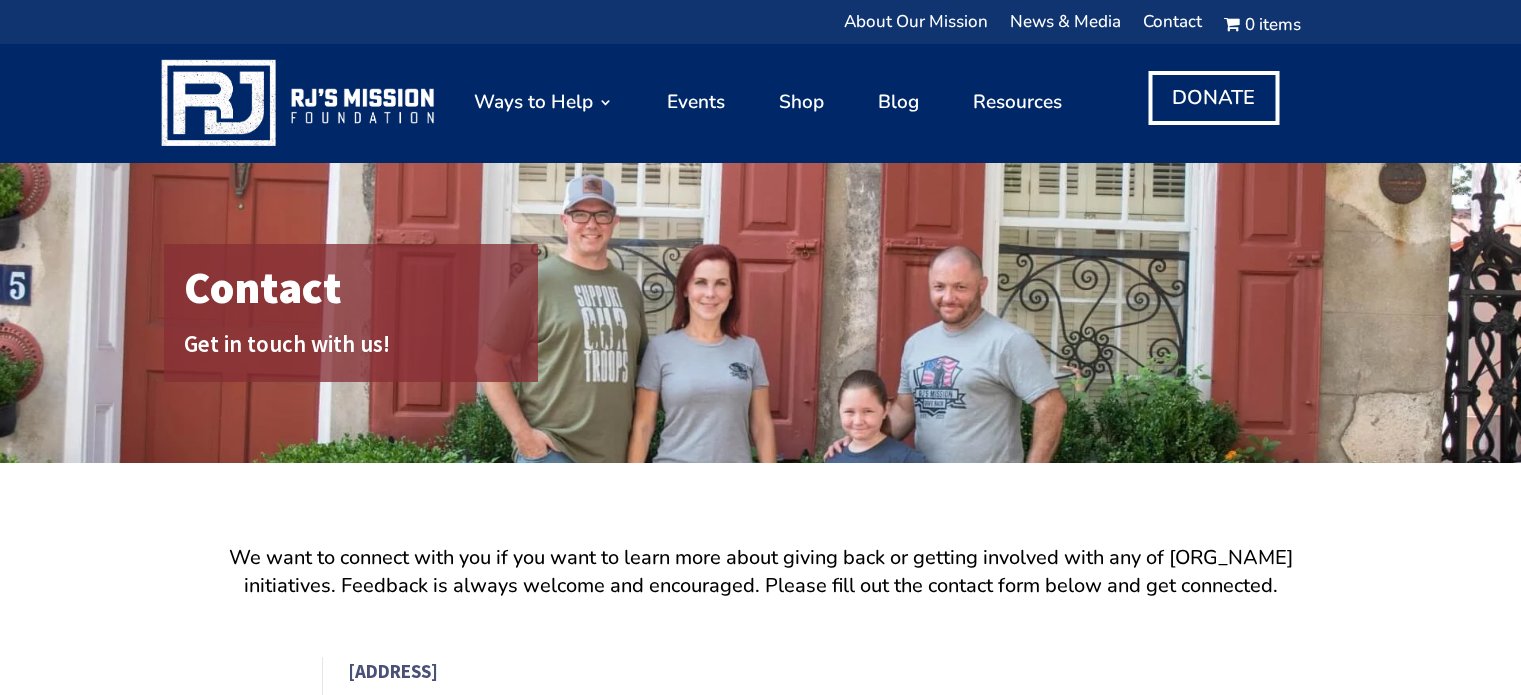 scroll, scrollTop: 0, scrollLeft: 0, axis: both 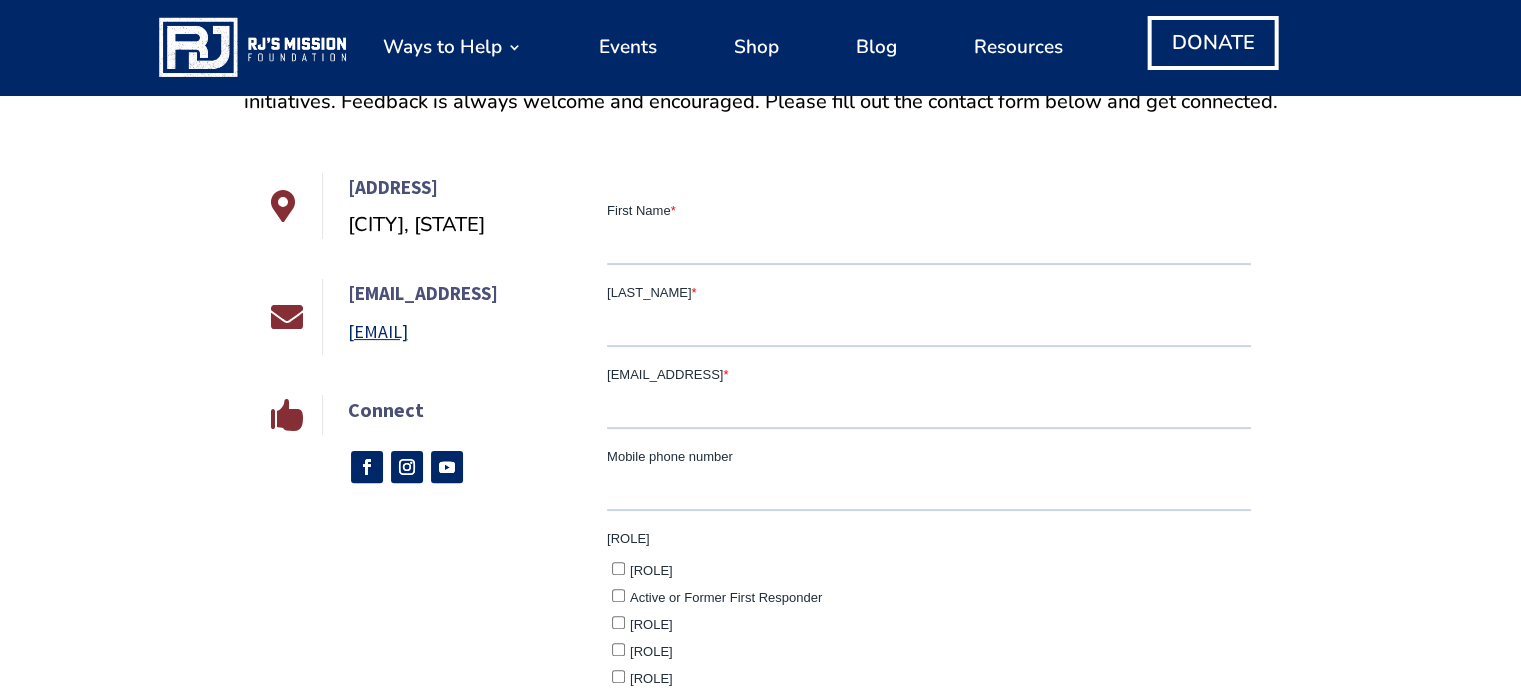 click on "First Name *" at bounding box center [929, 245] 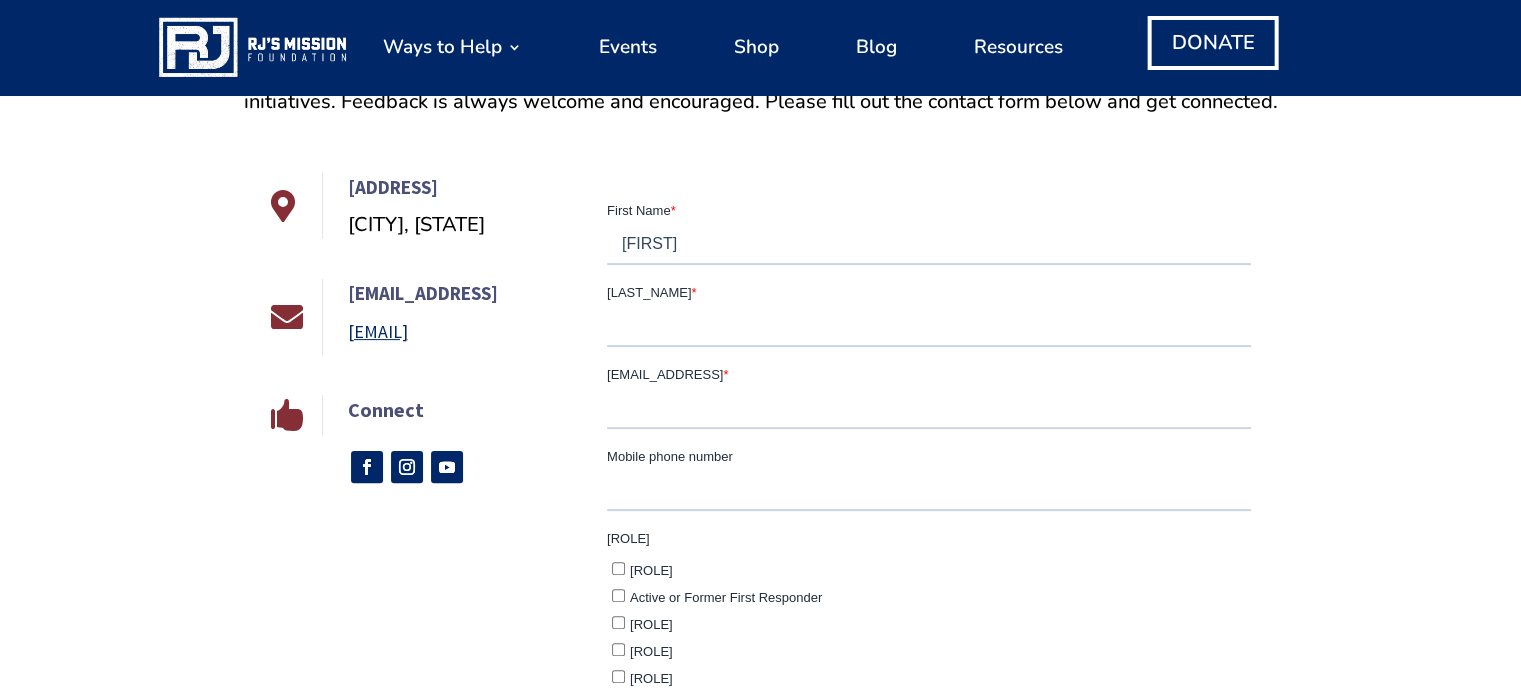 type on "Jennifer" 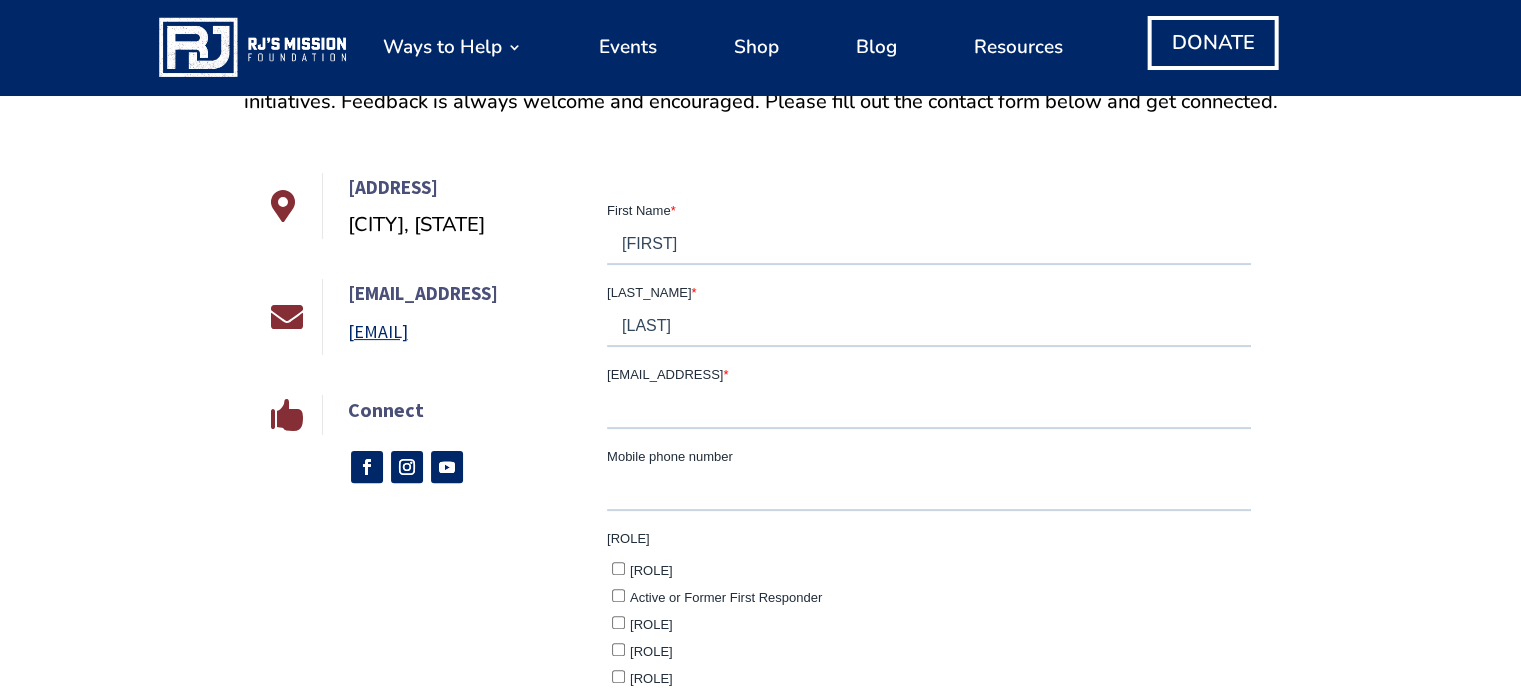 type on "Parsons" 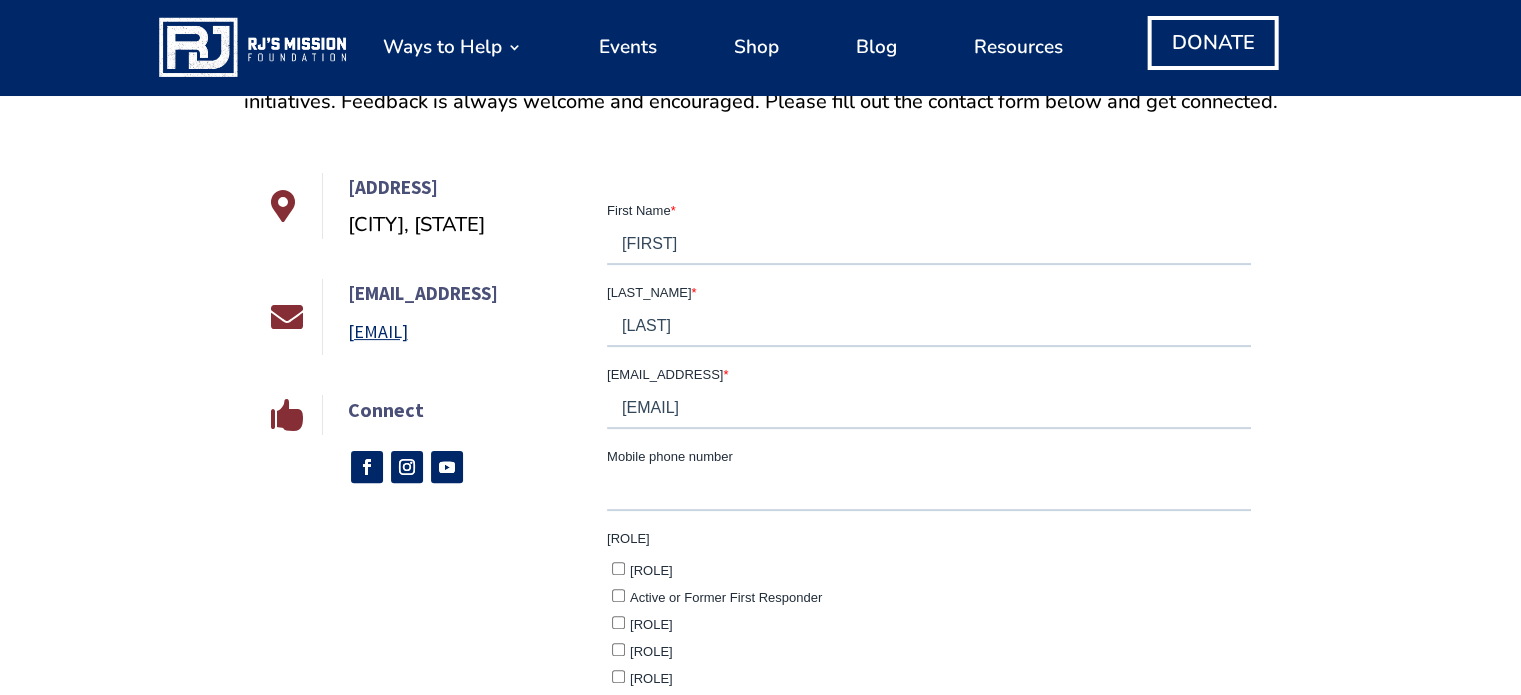 type on "jparsons@prn-staffers.com" 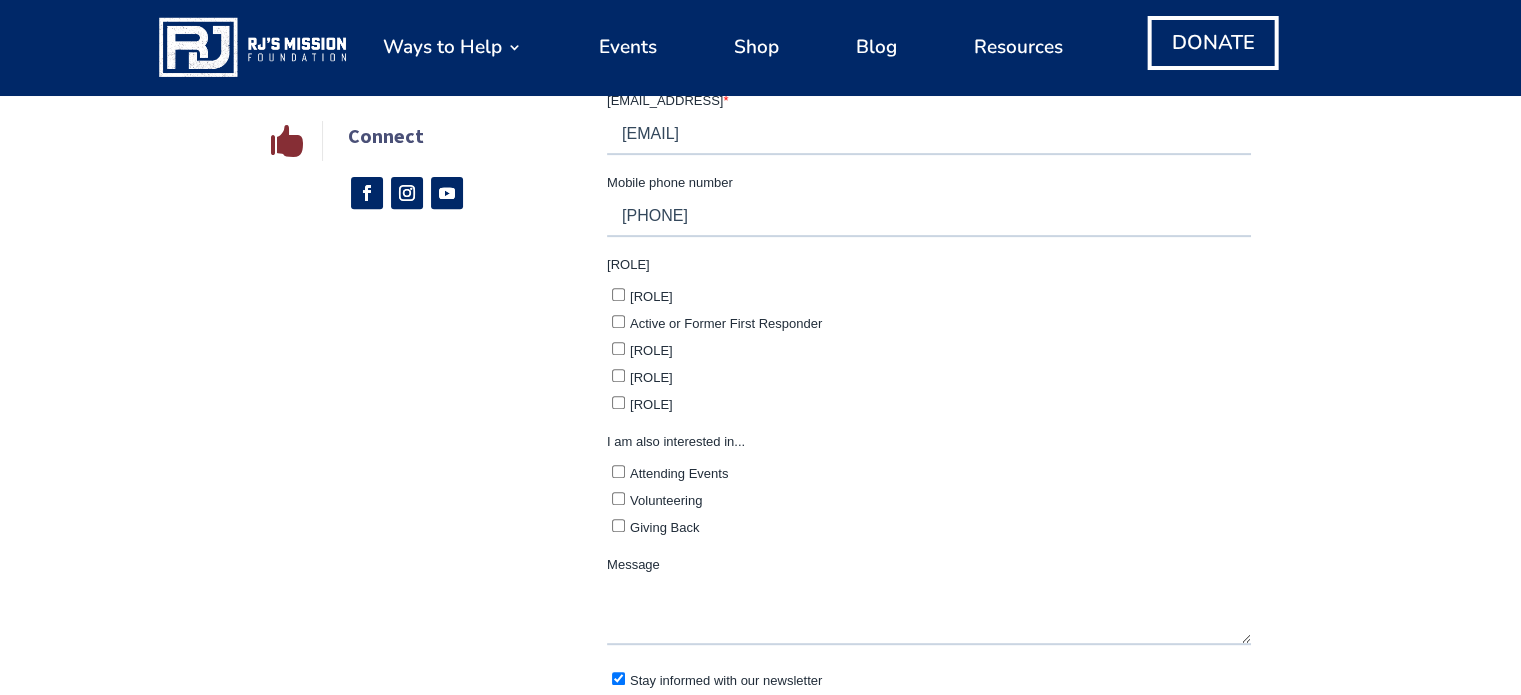 scroll, scrollTop: 795, scrollLeft: 0, axis: vertical 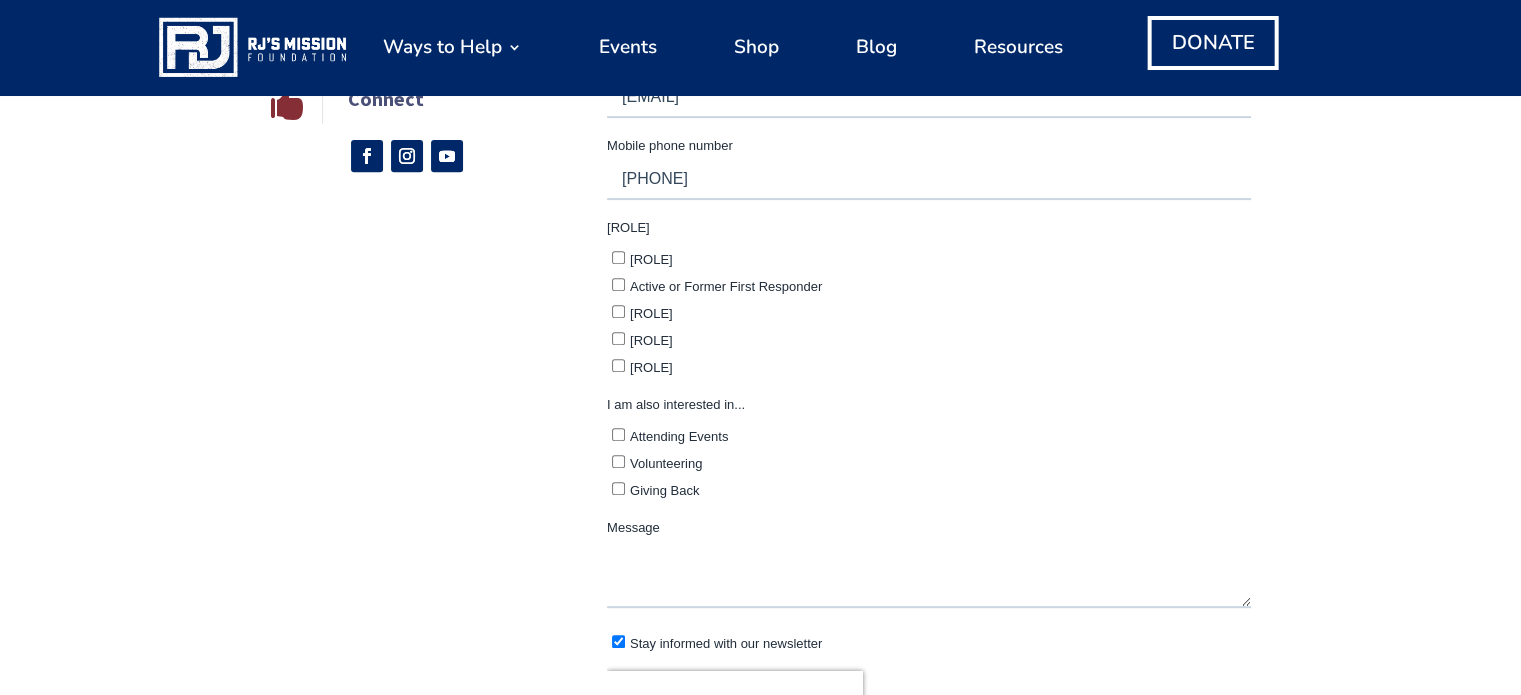 type on "8032959064" 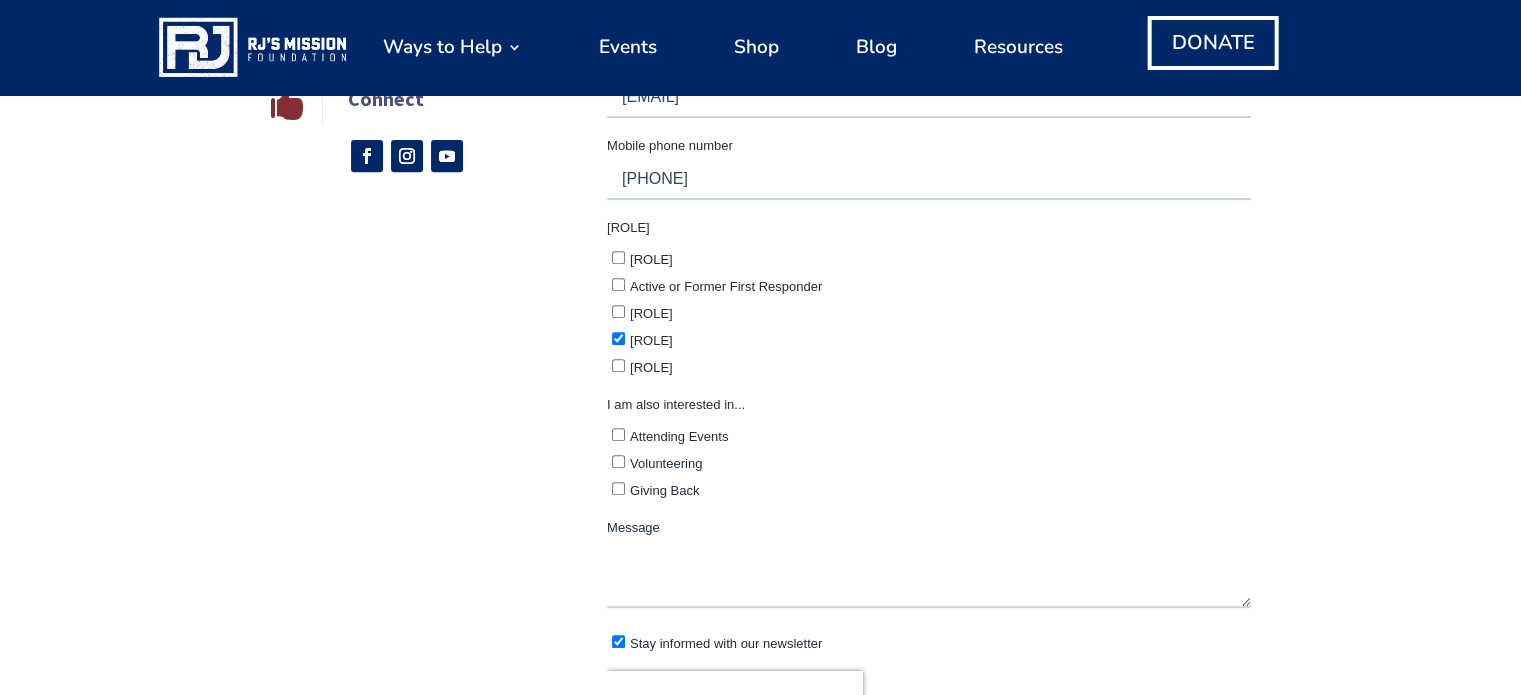 click on "Supportive Business" at bounding box center [618, 365] 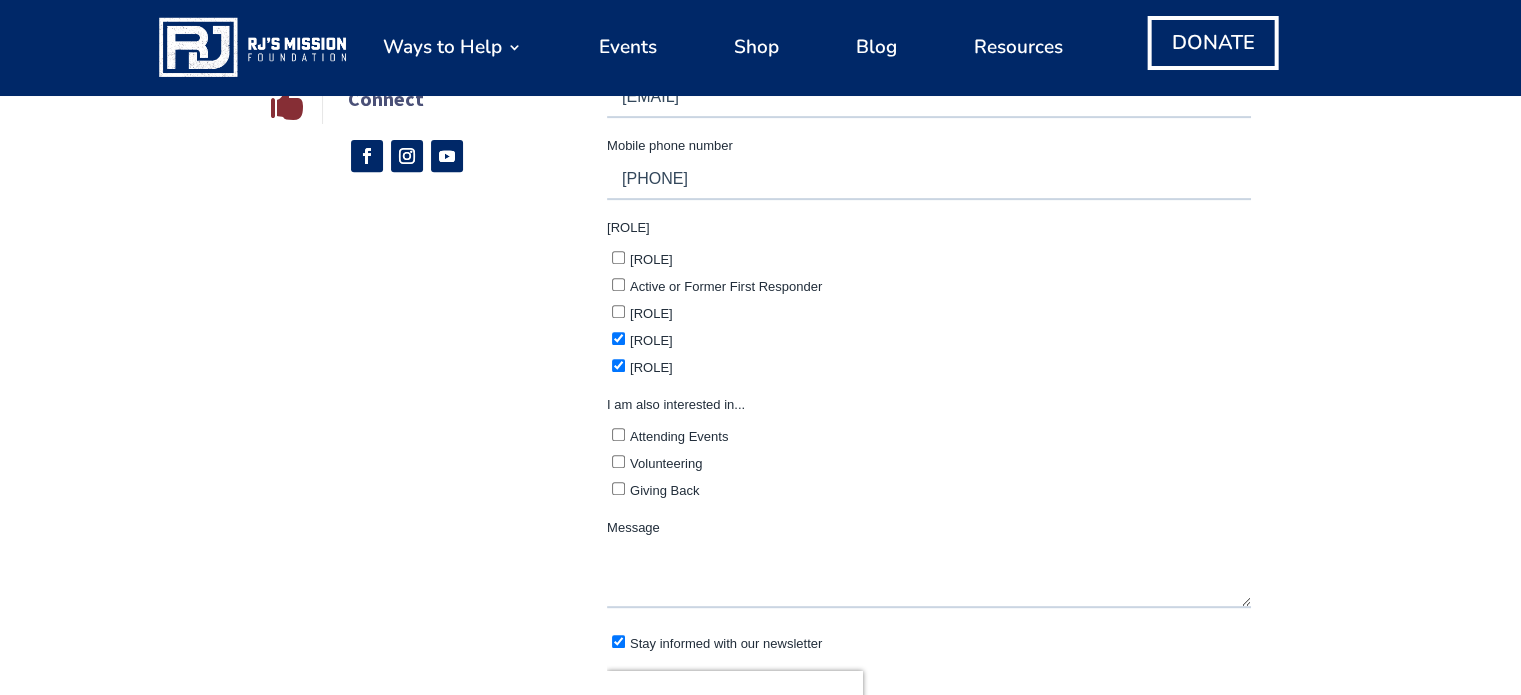 checkbox on "true" 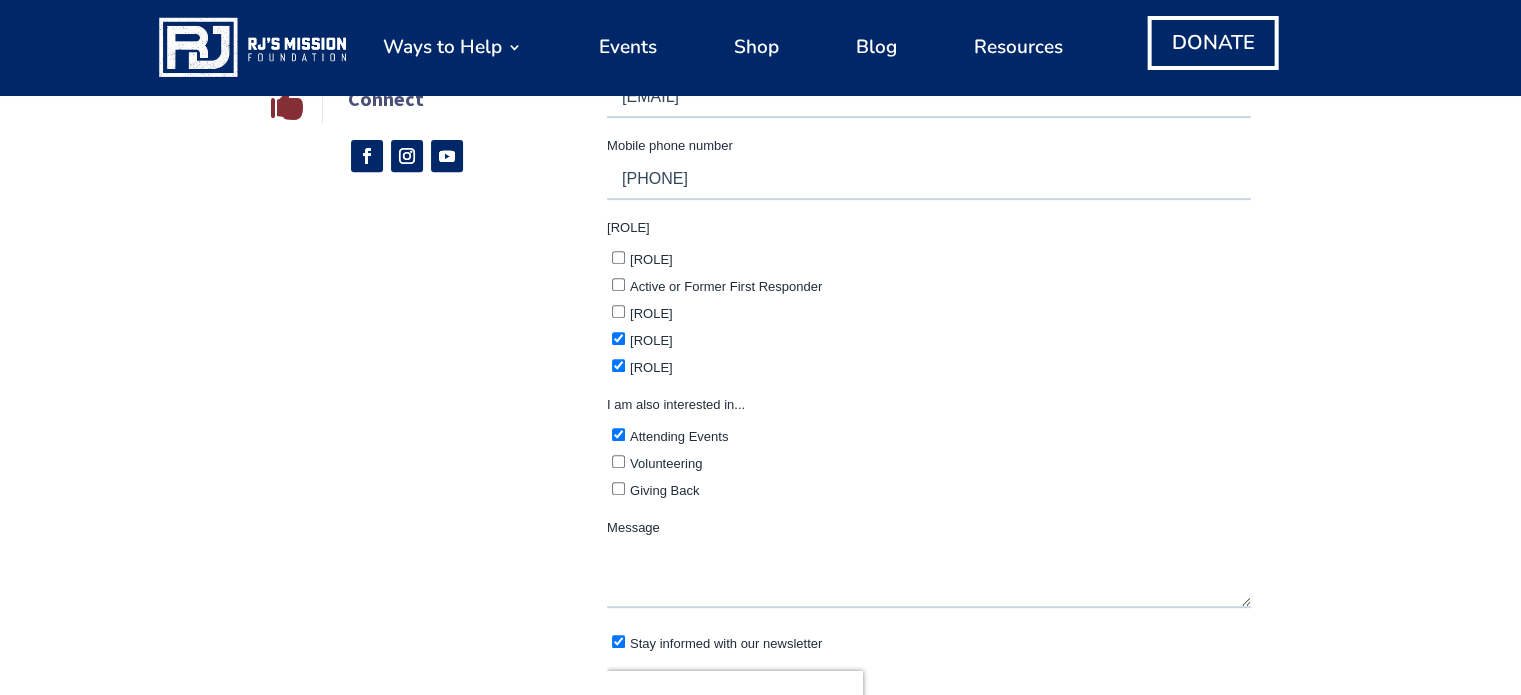 checkbox on "true" 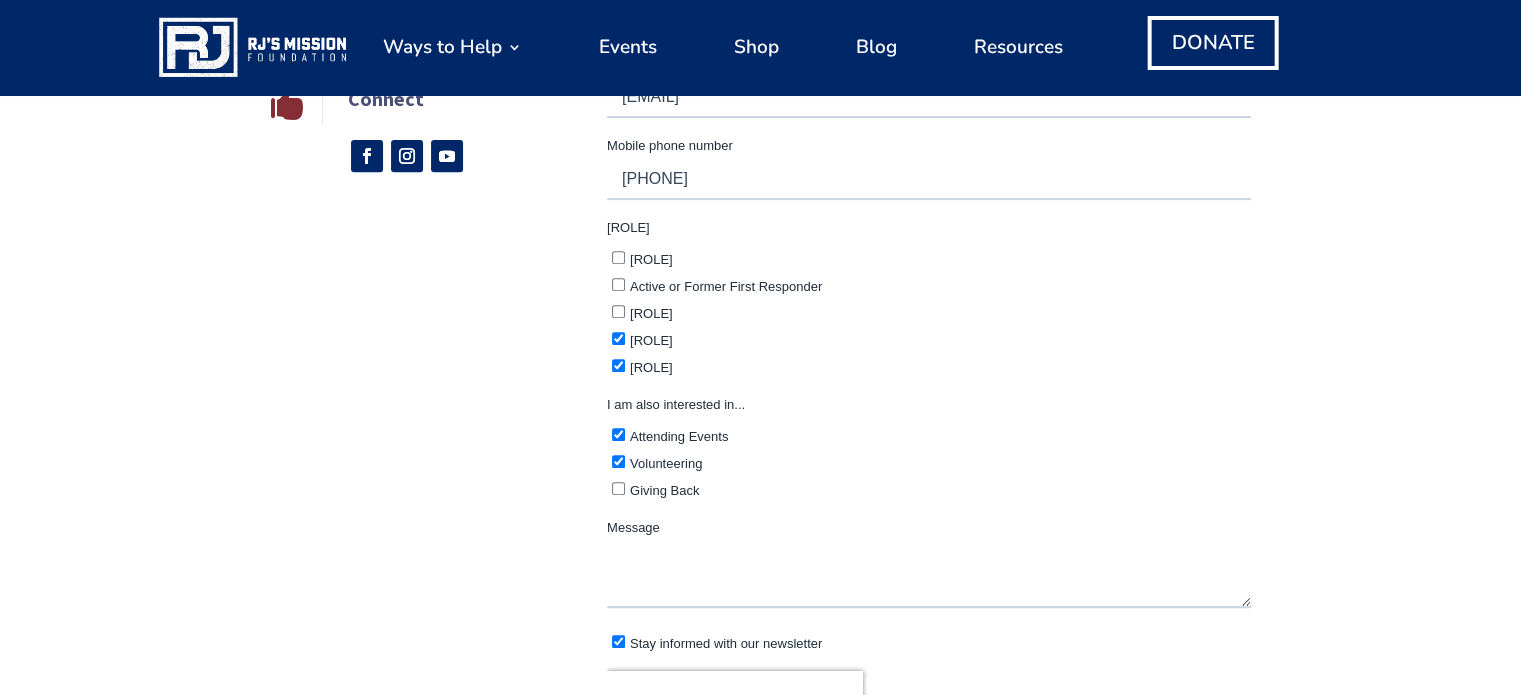 checkbox on "true" 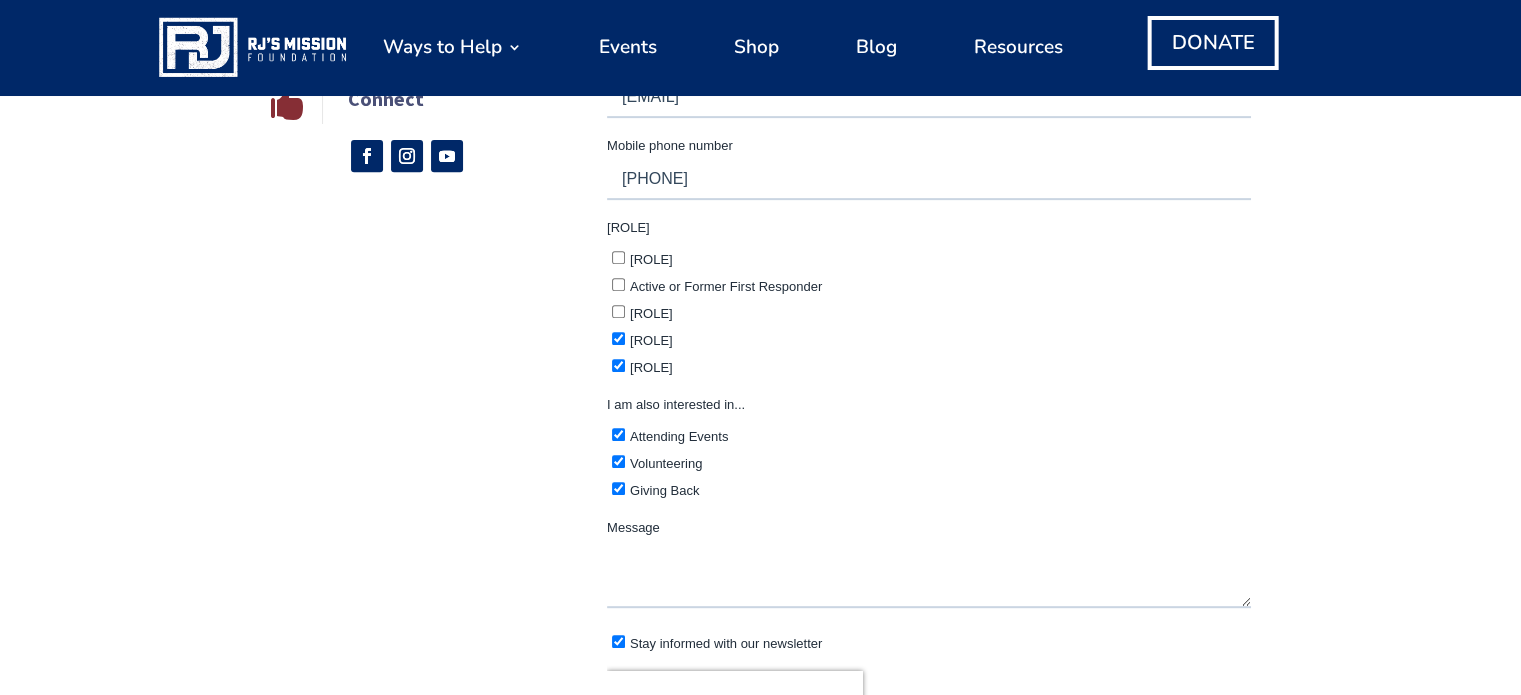 checkbox on "true" 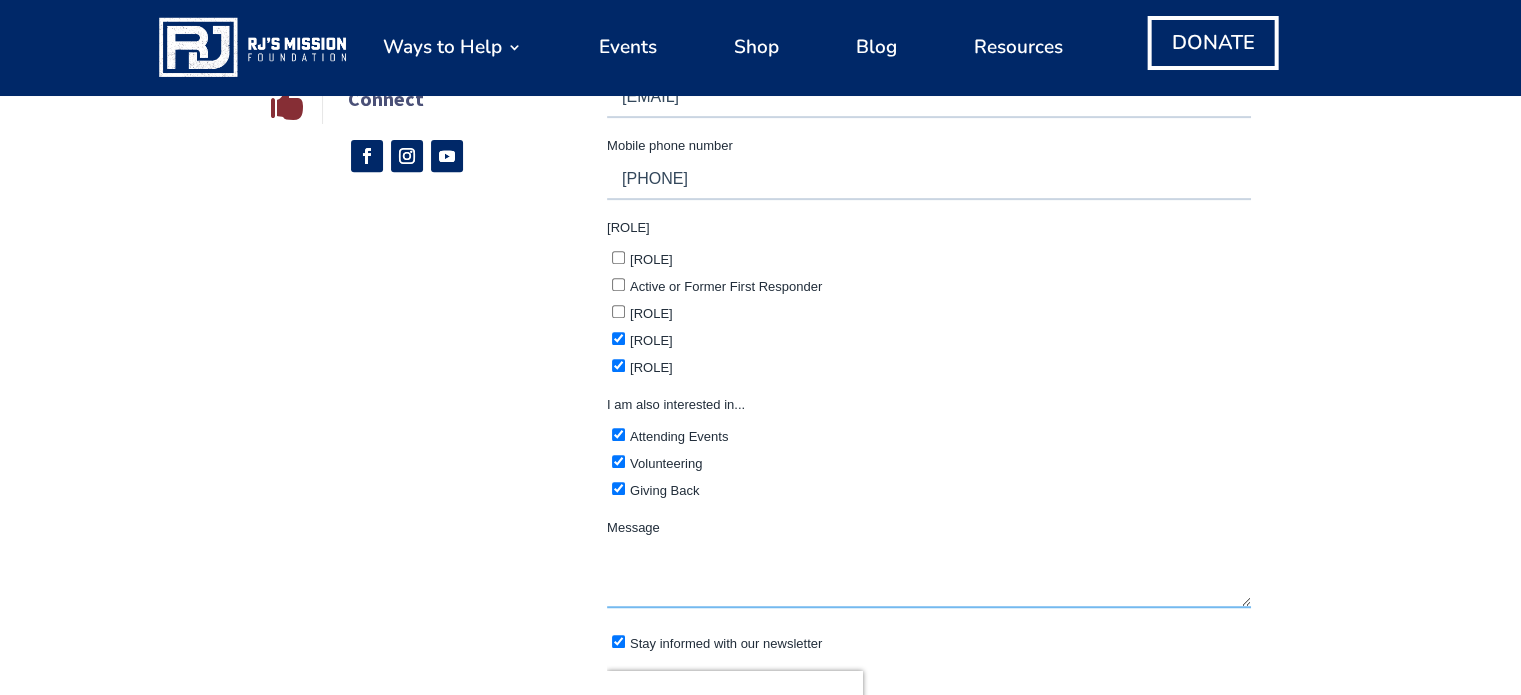 click on "Message" at bounding box center [929, 575] 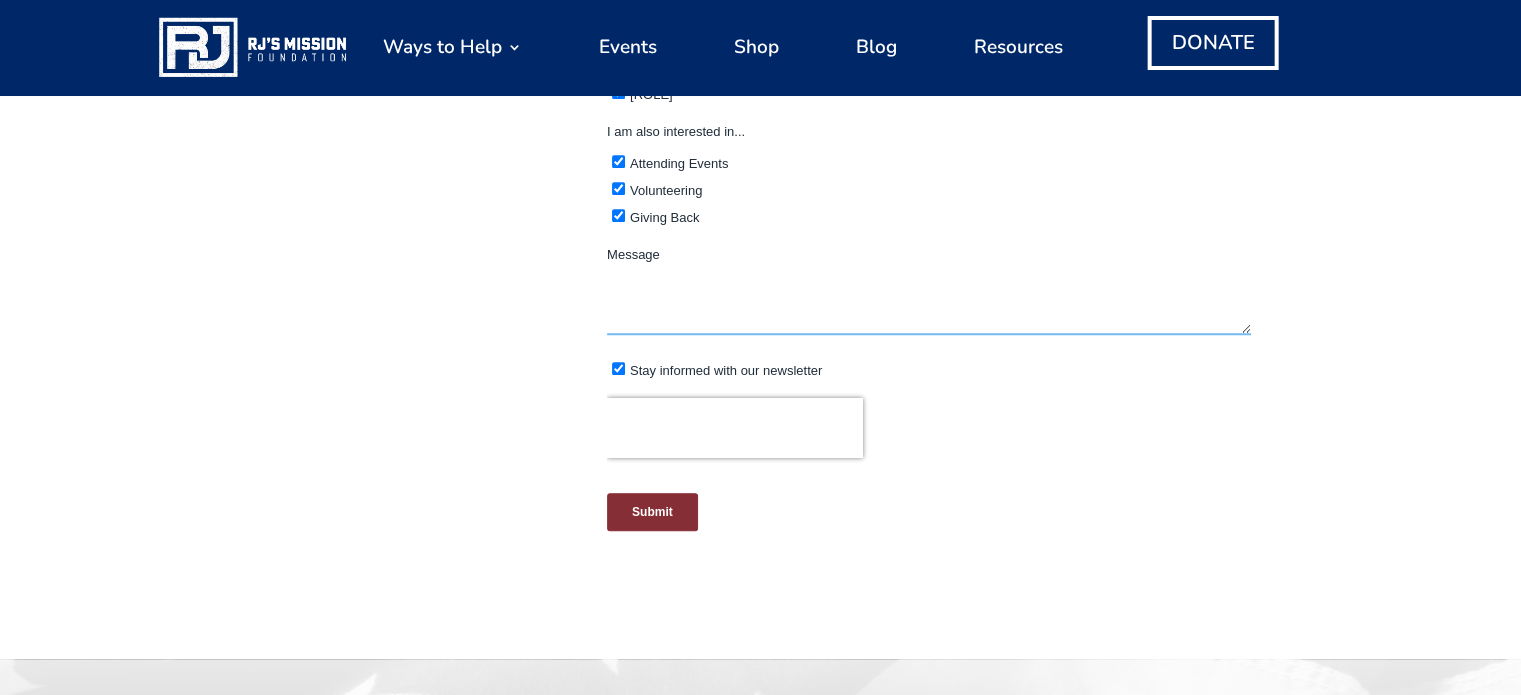 scroll, scrollTop: 1080, scrollLeft: 0, axis: vertical 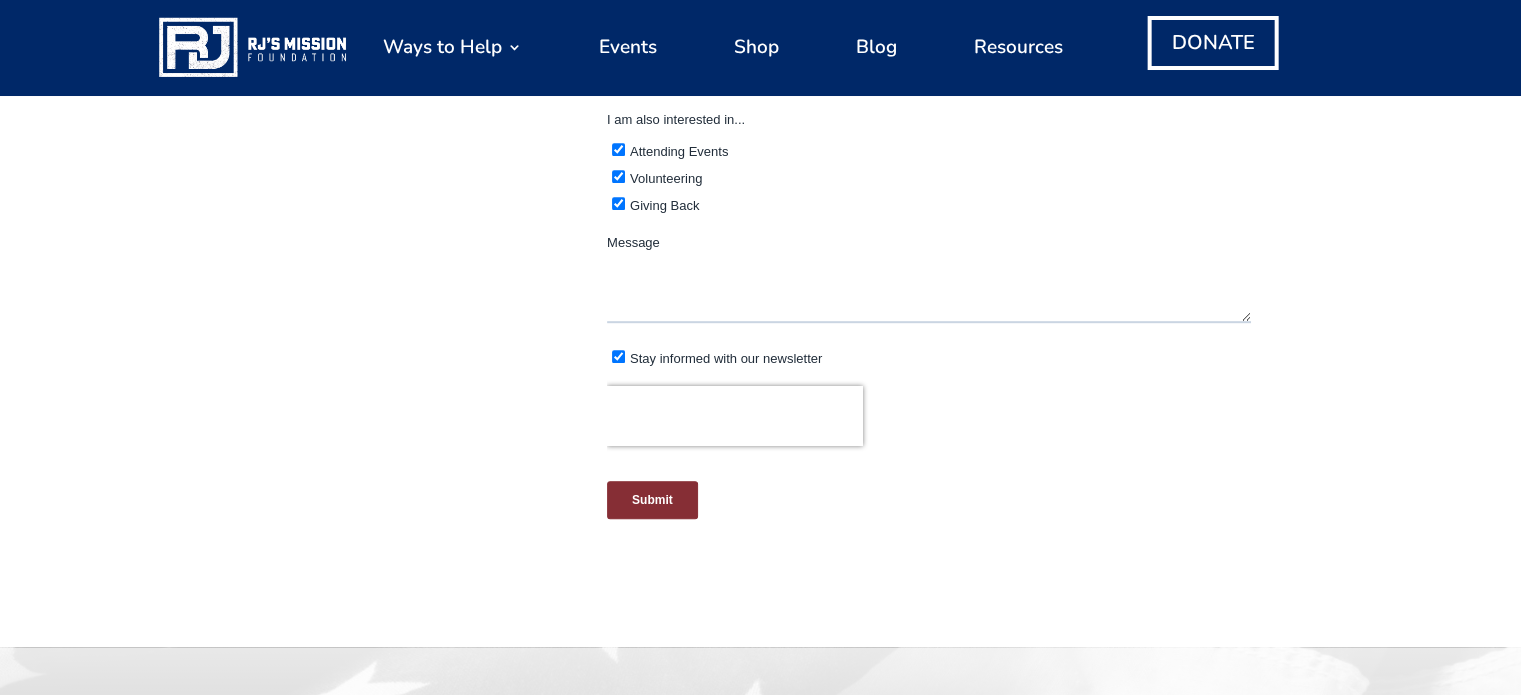 click on "Submit" at bounding box center (652, 500) 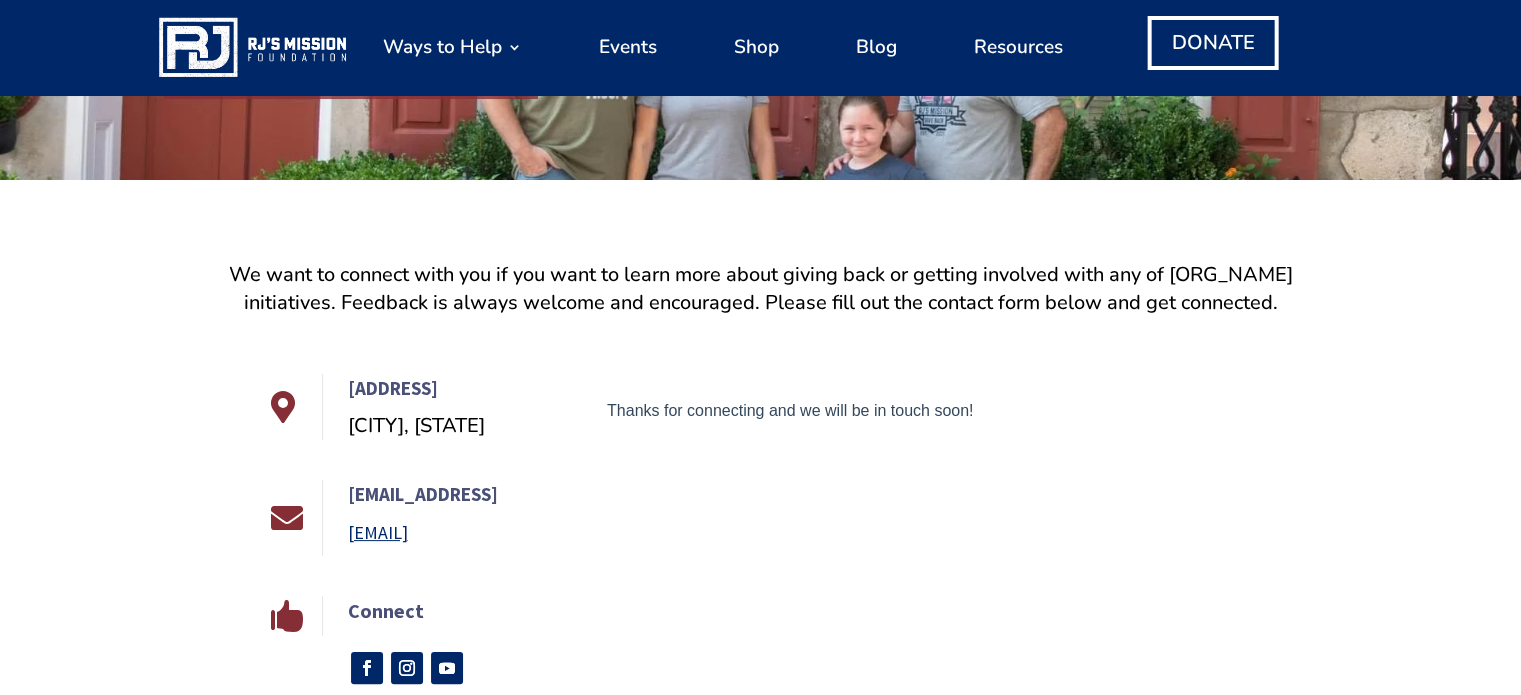 scroll, scrollTop: 286, scrollLeft: 0, axis: vertical 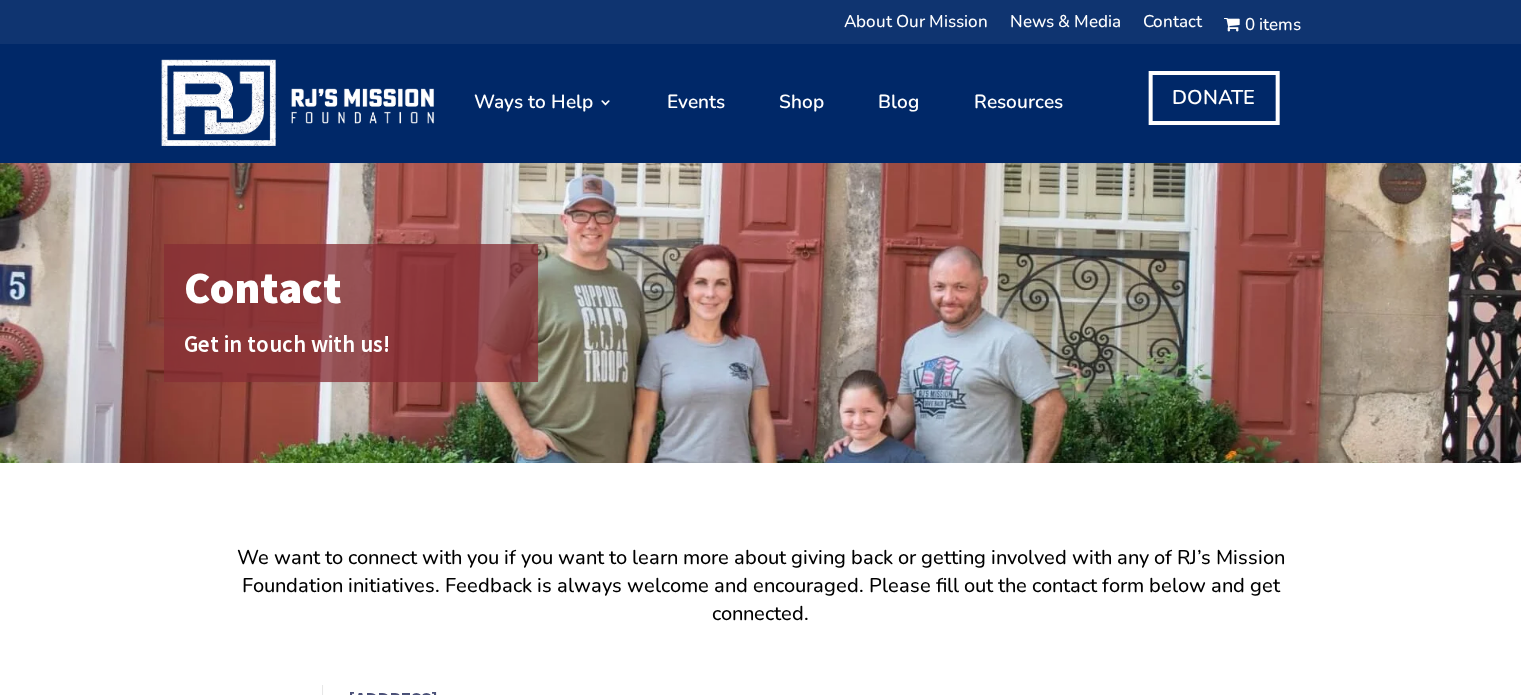 click at bounding box center (300, 102) 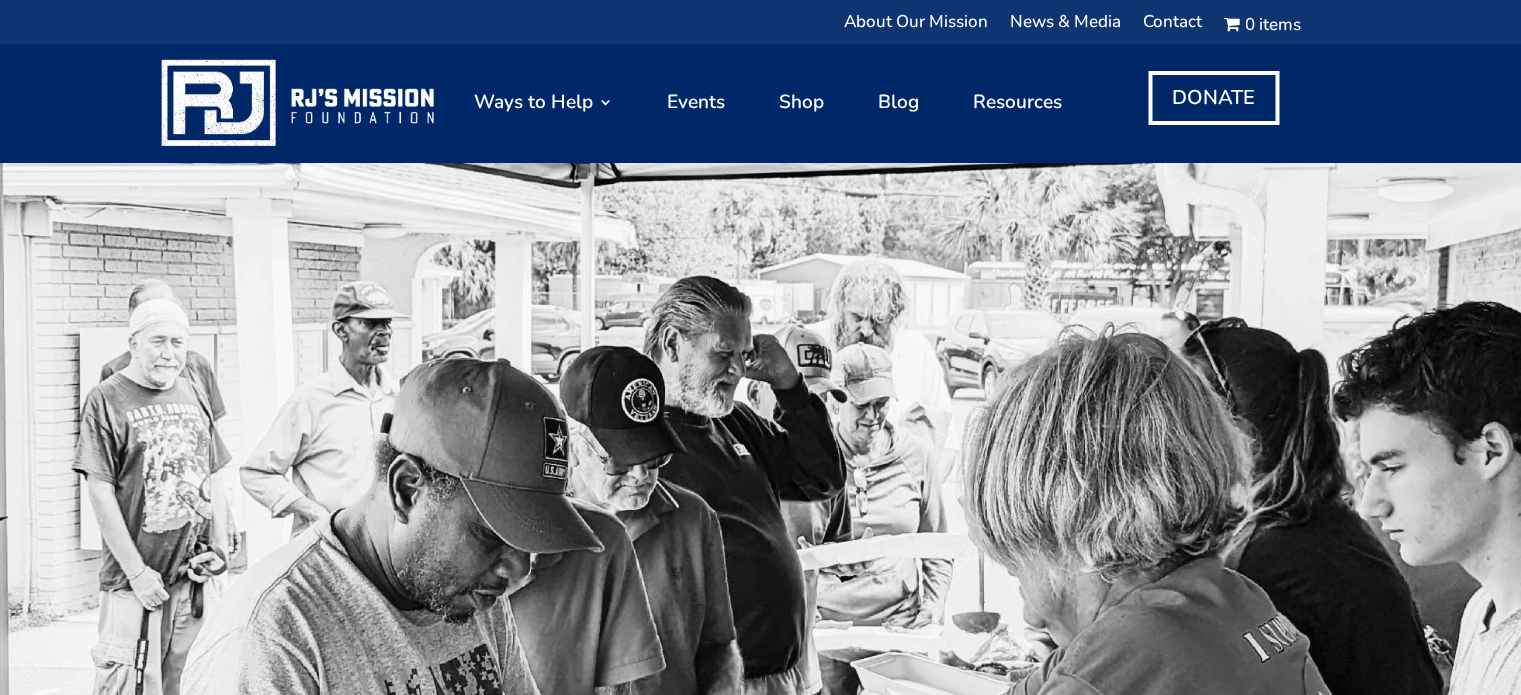 scroll, scrollTop: 0, scrollLeft: 0, axis: both 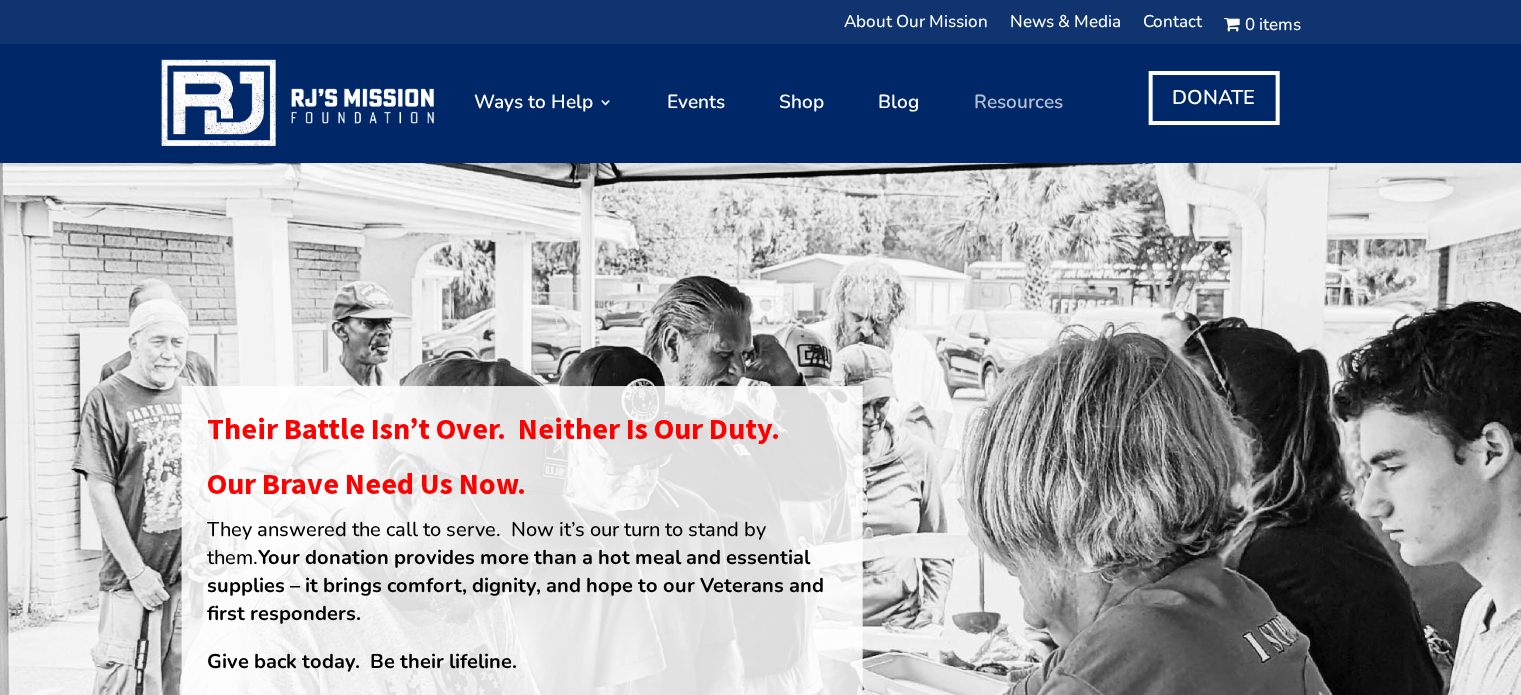 click on "Resources" at bounding box center [1017, 102] 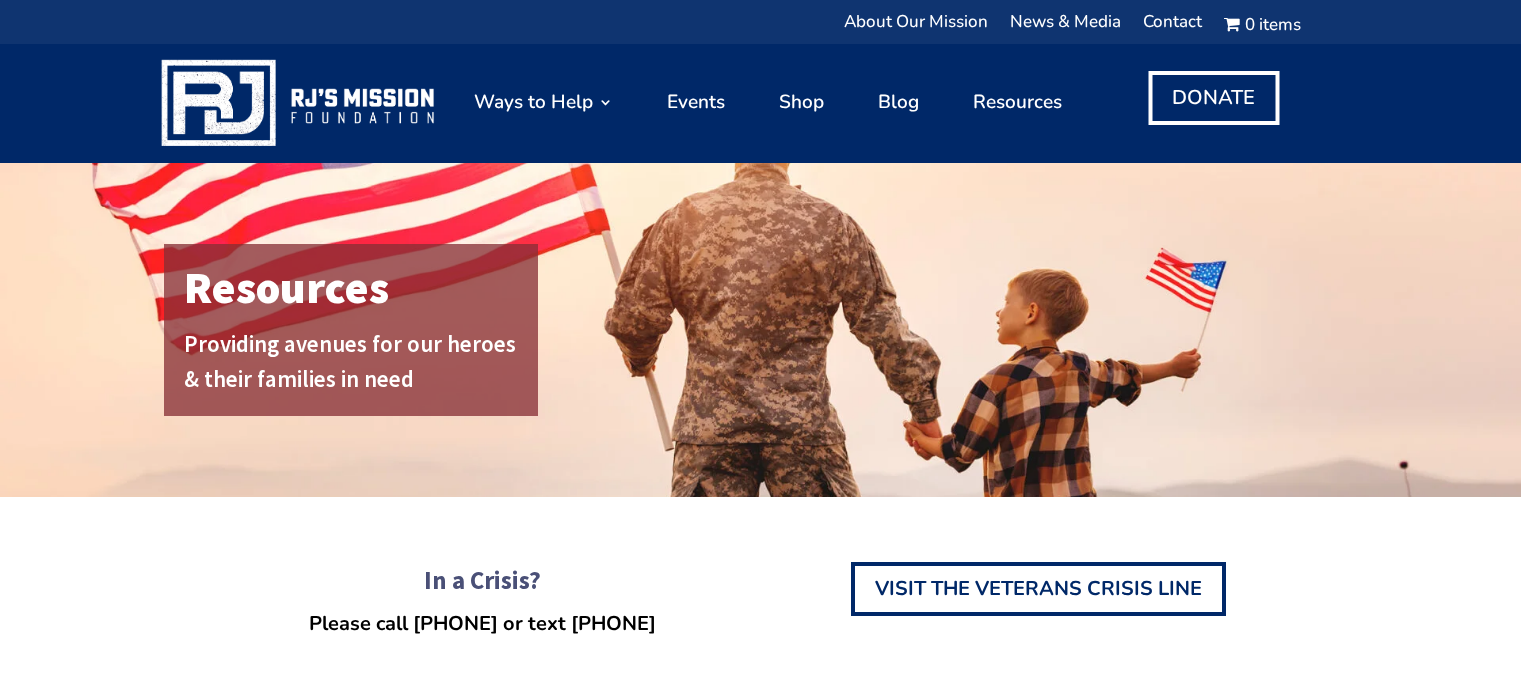 scroll, scrollTop: 0, scrollLeft: 0, axis: both 